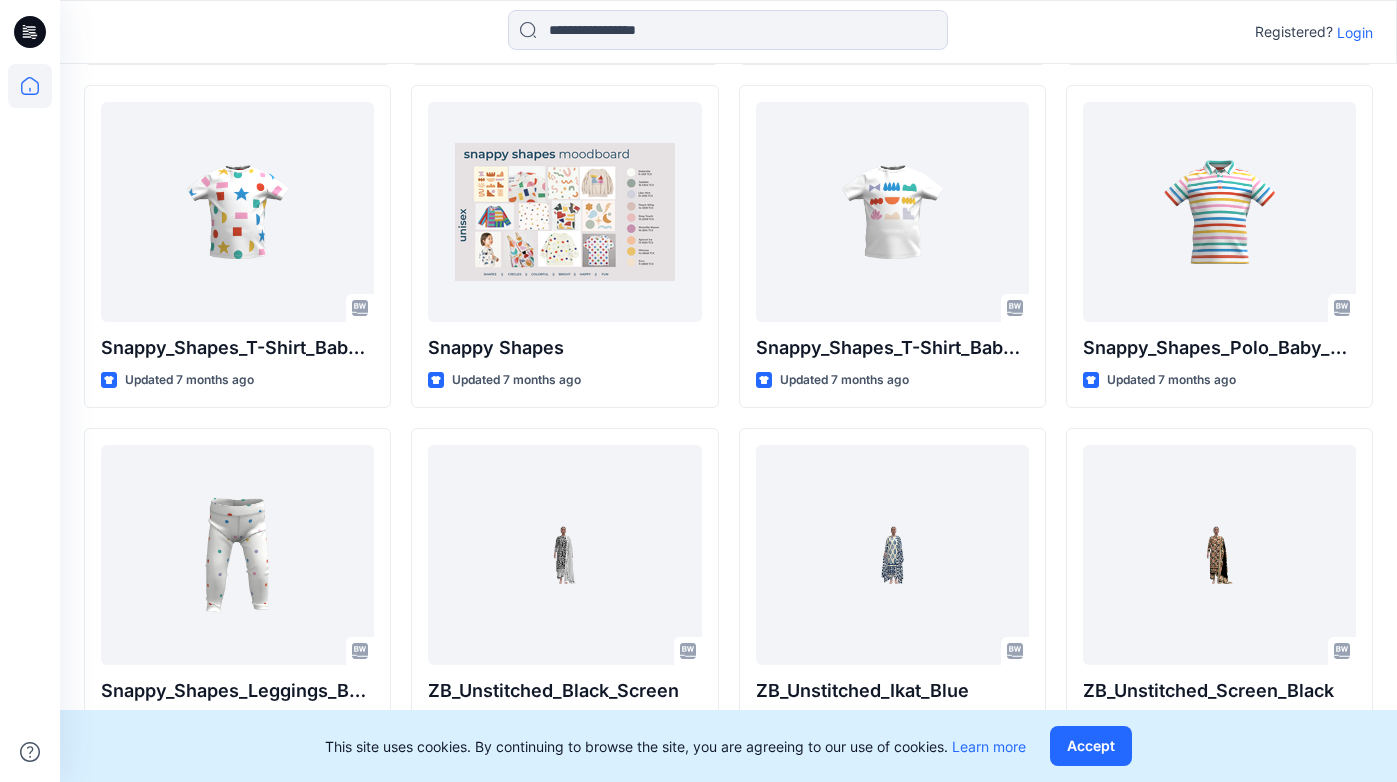 scroll, scrollTop: 4942, scrollLeft: 0, axis: vertical 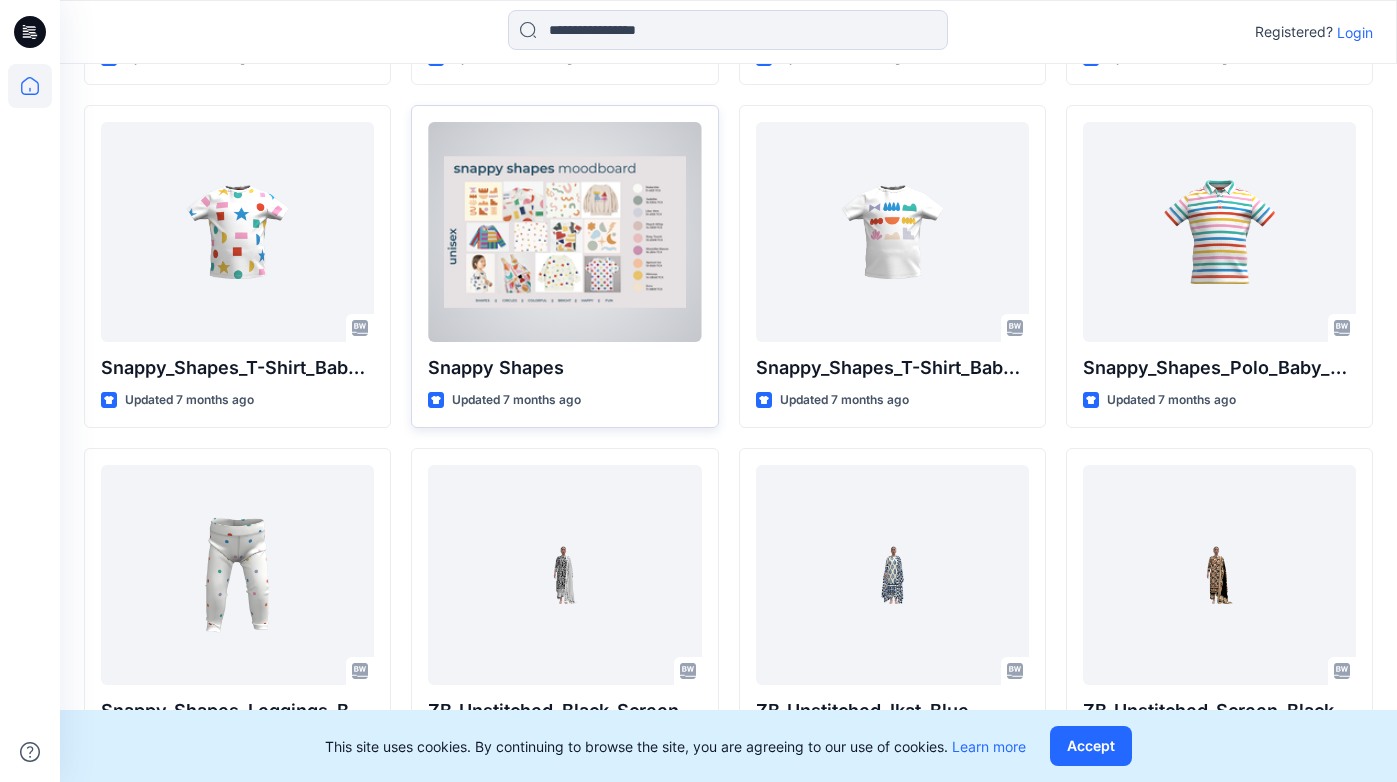click at bounding box center [564, 232] 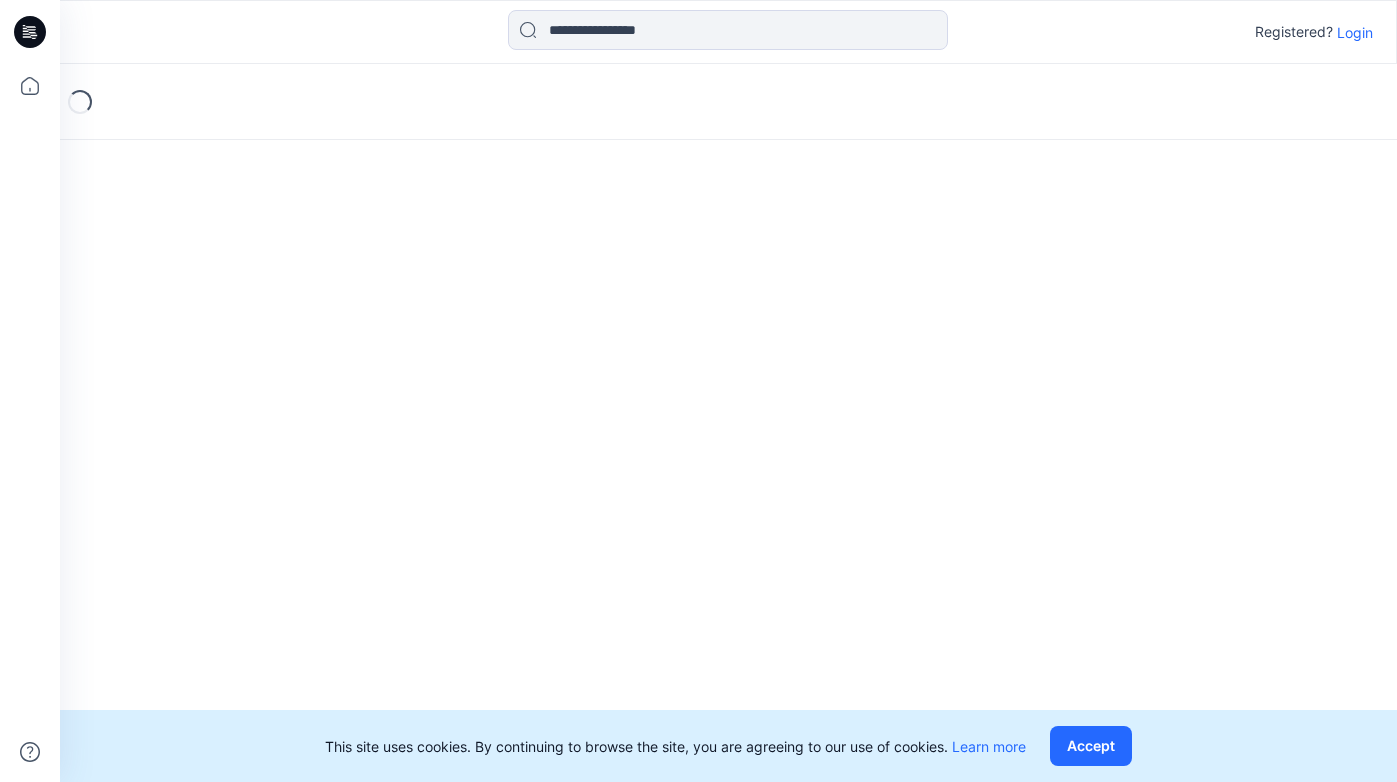 scroll, scrollTop: 0, scrollLeft: 0, axis: both 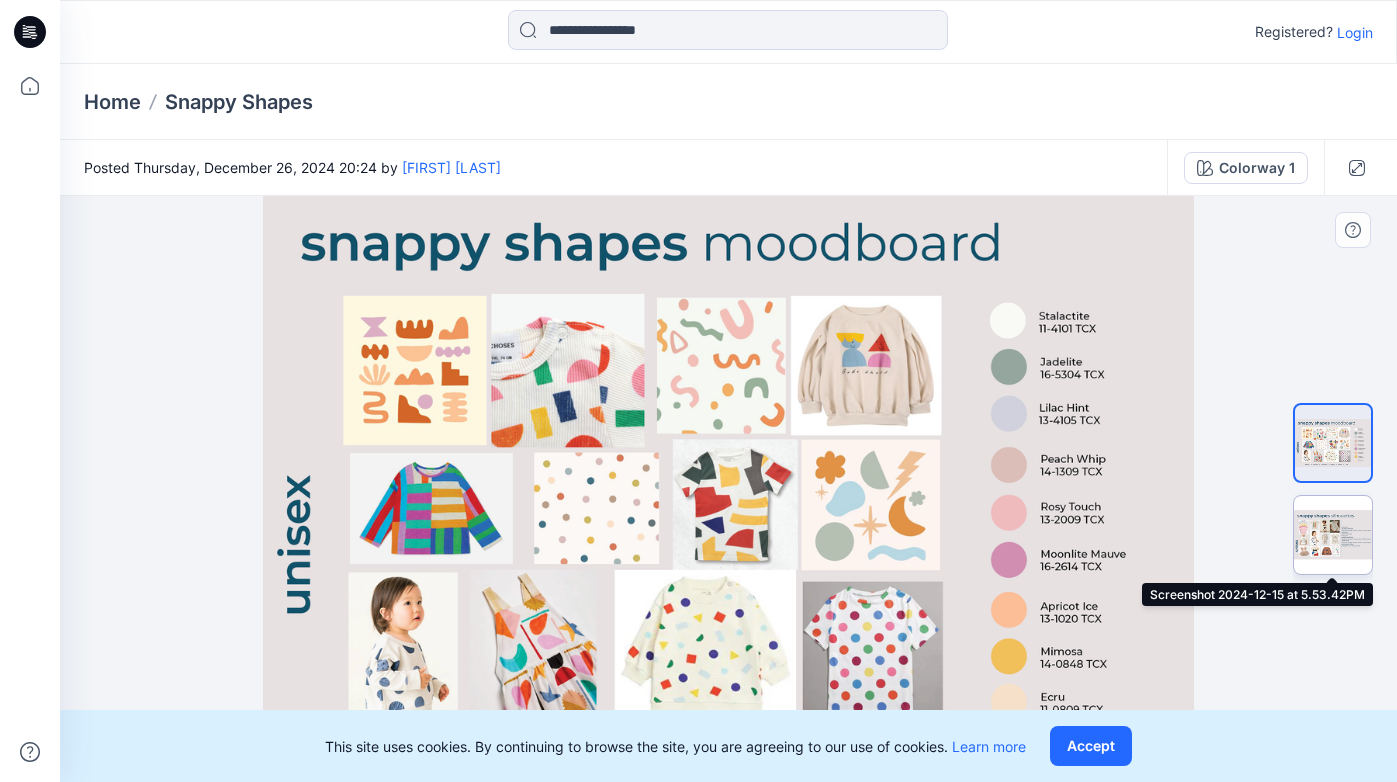 click at bounding box center (1333, 535) 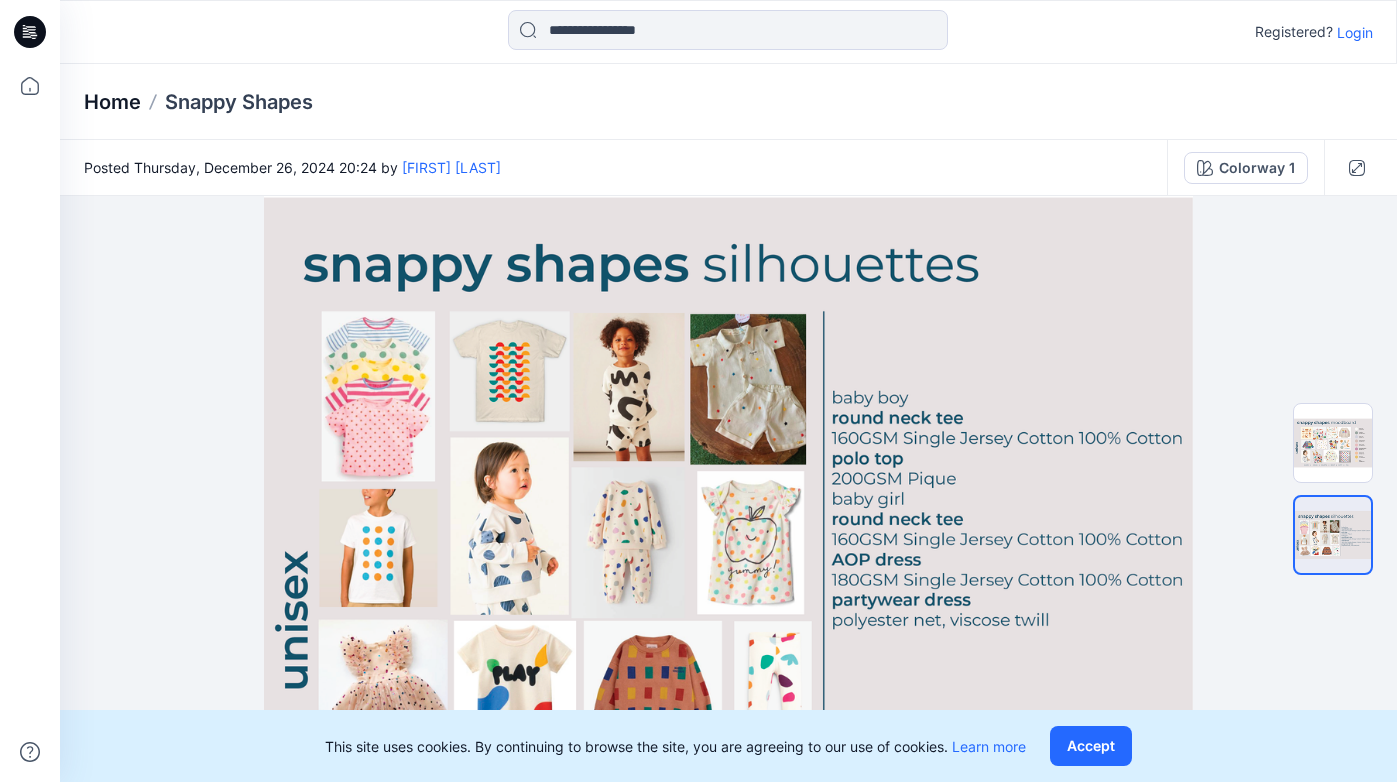 click on "Home" at bounding box center (112, 102) 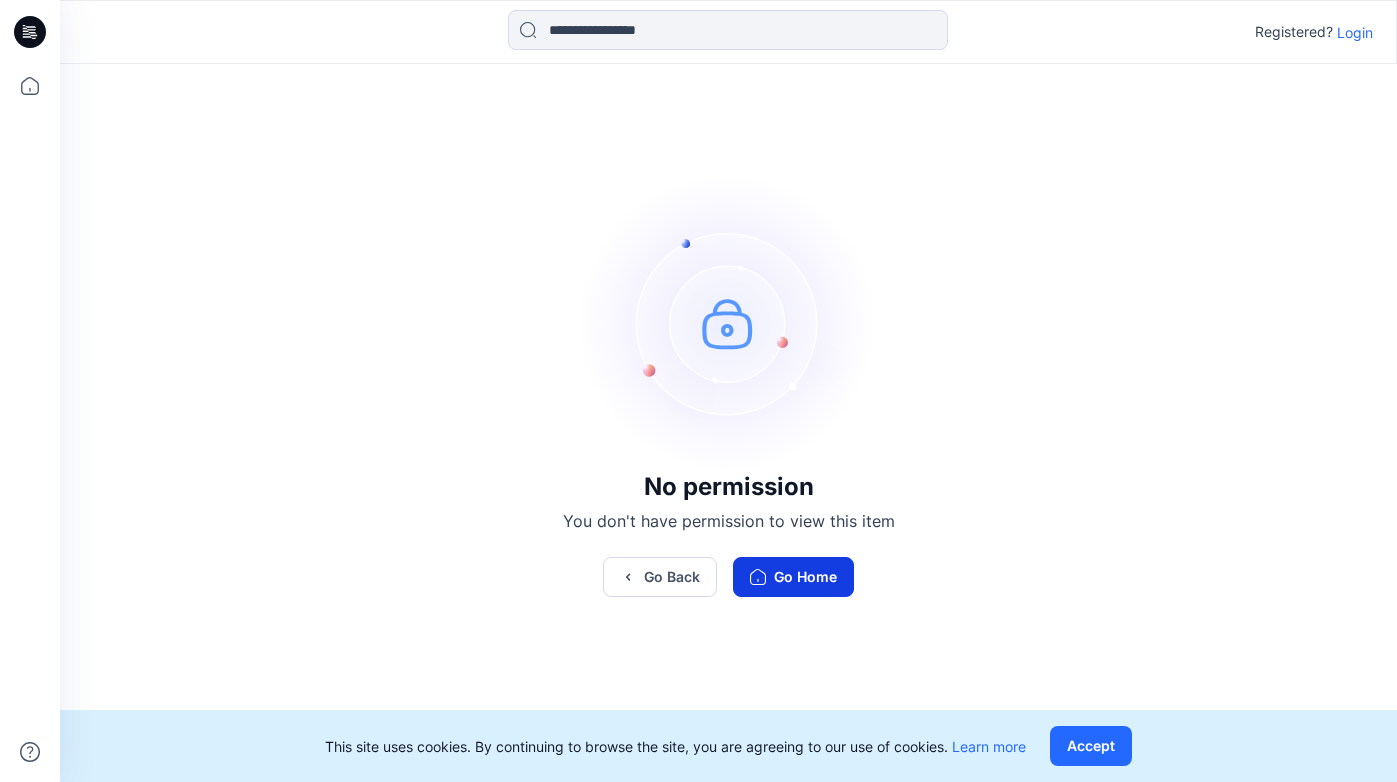 click on "Go Home" at bounding box center [793, 577] 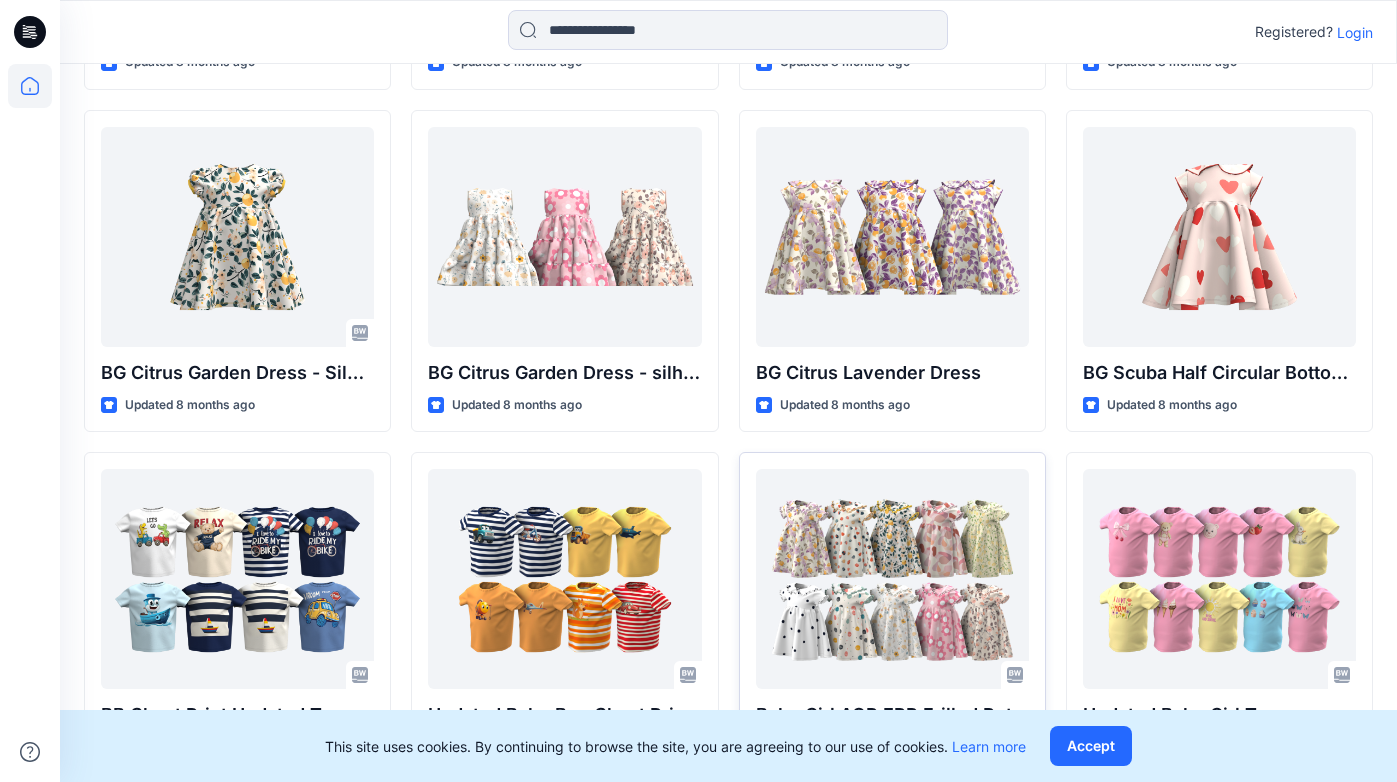 scroll, scrollTop: 7287, scrollLeft: 0, axis: vertical 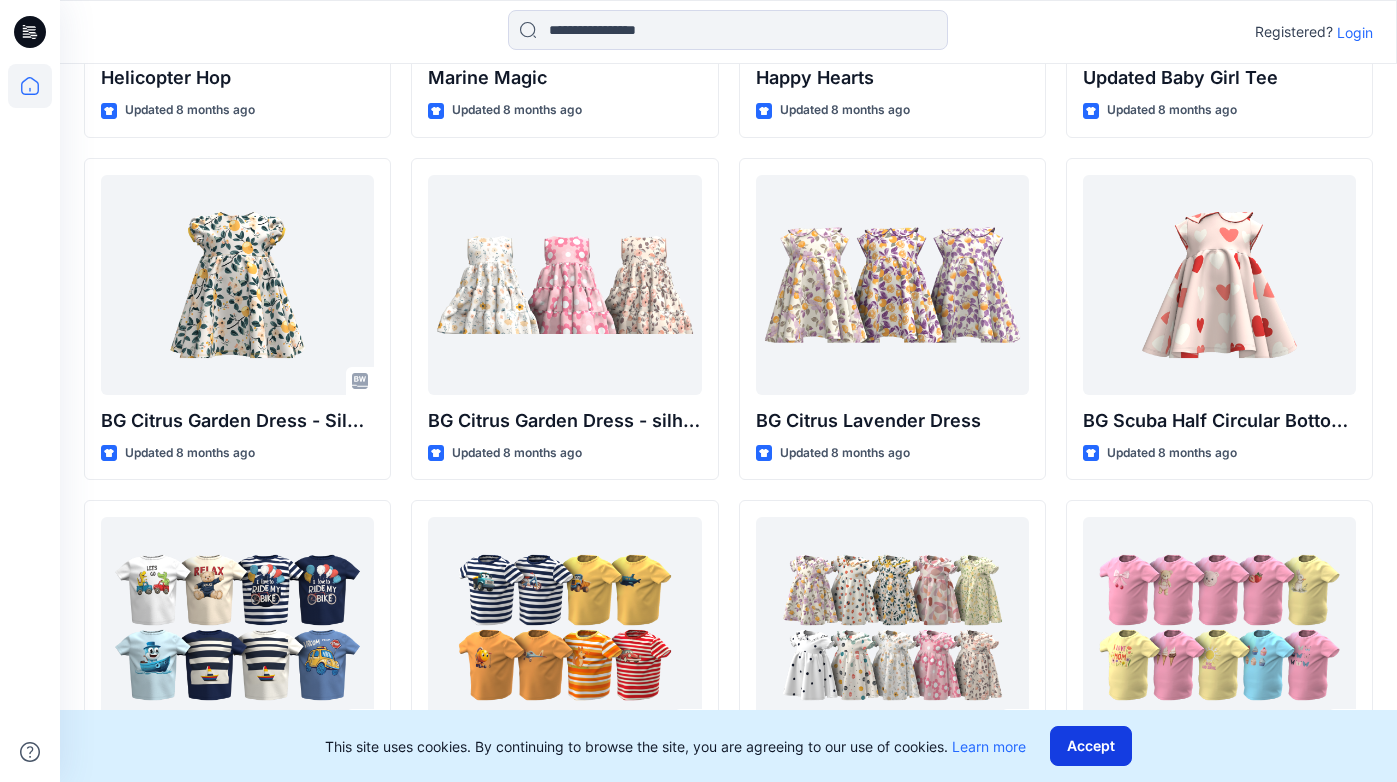 click on "Accept" at bounding box center (1091, 746) 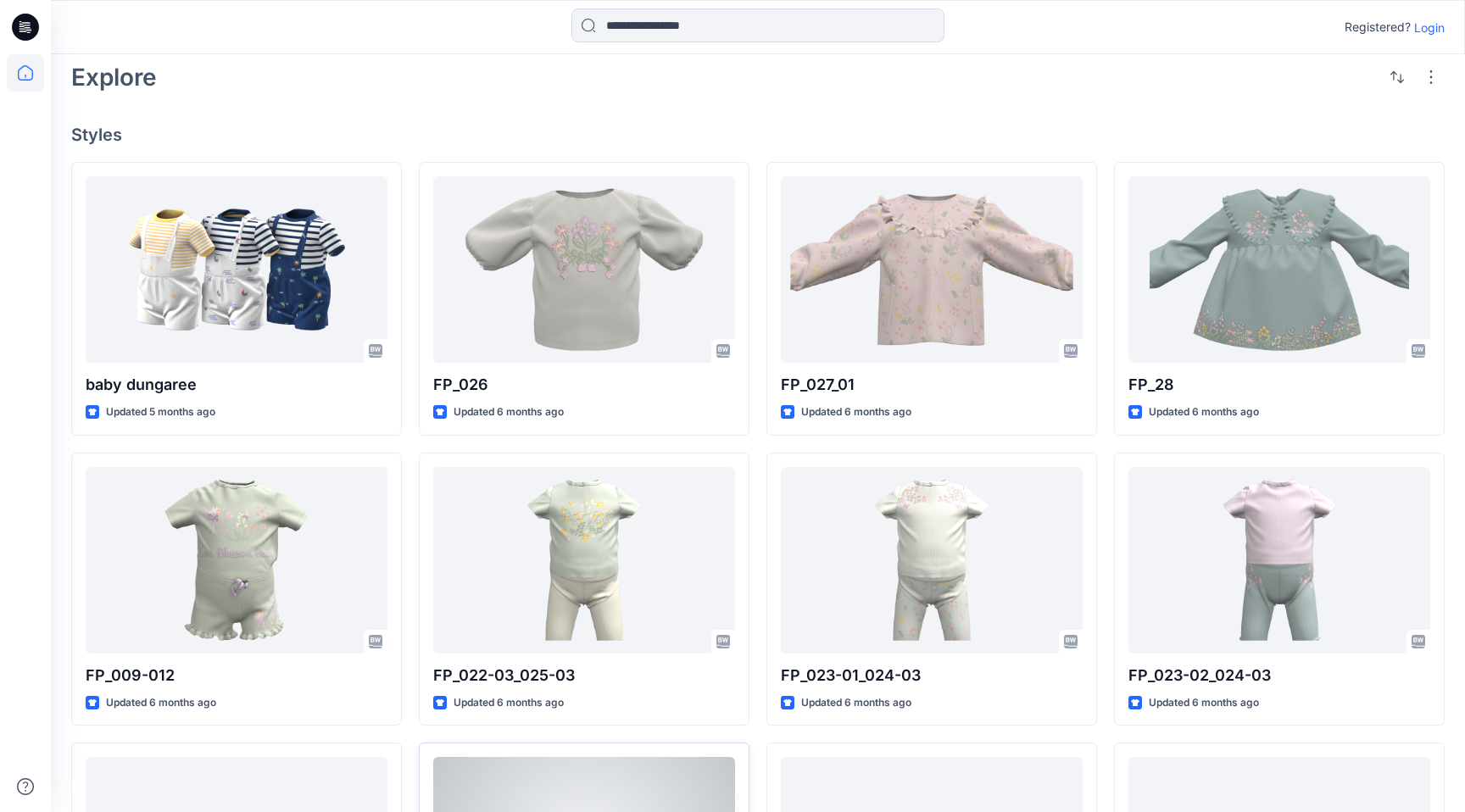 scroll, scrollTop: 0, scrollLeft: 0, axis: both 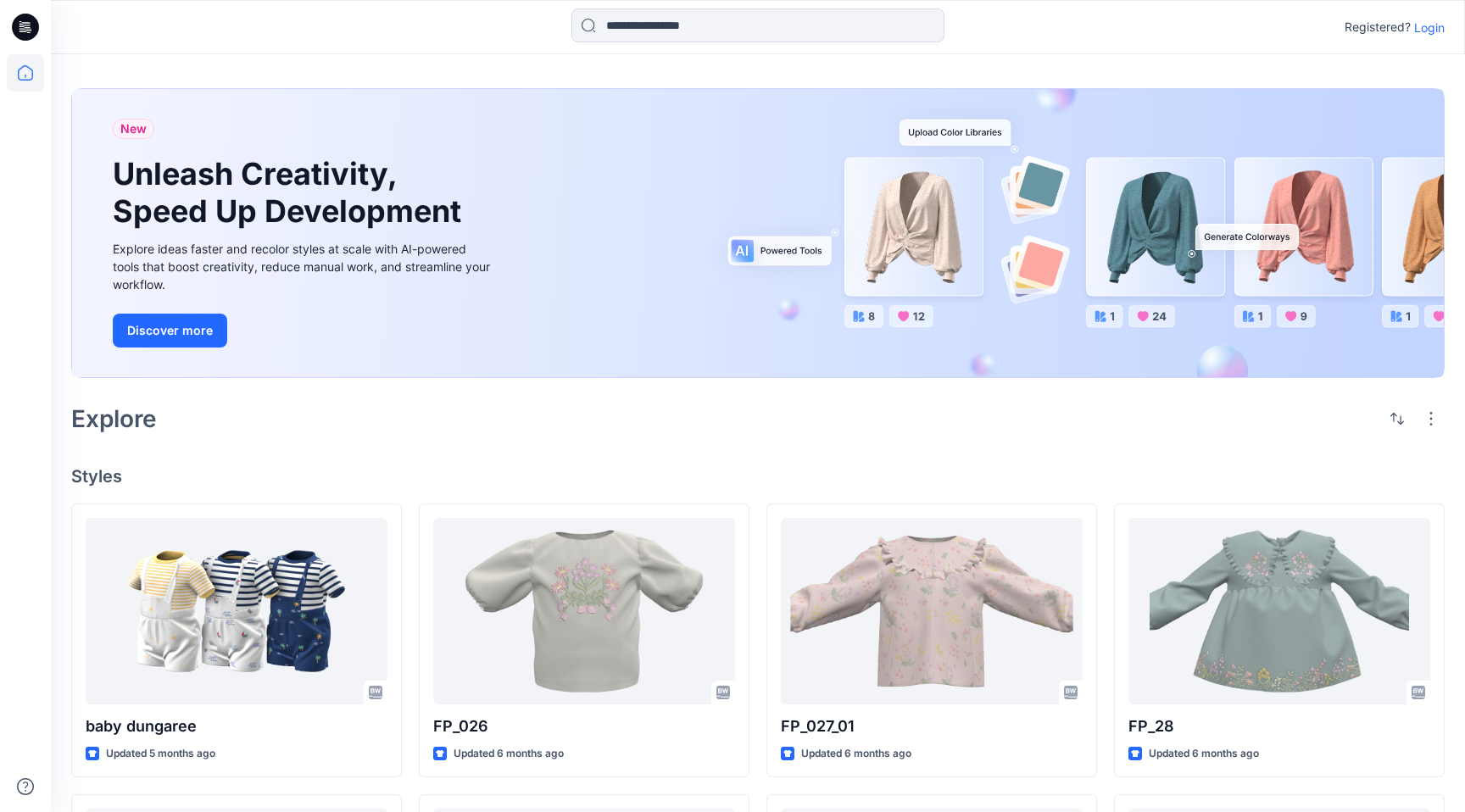 click on "Login" at bounding box center [1429, 27] 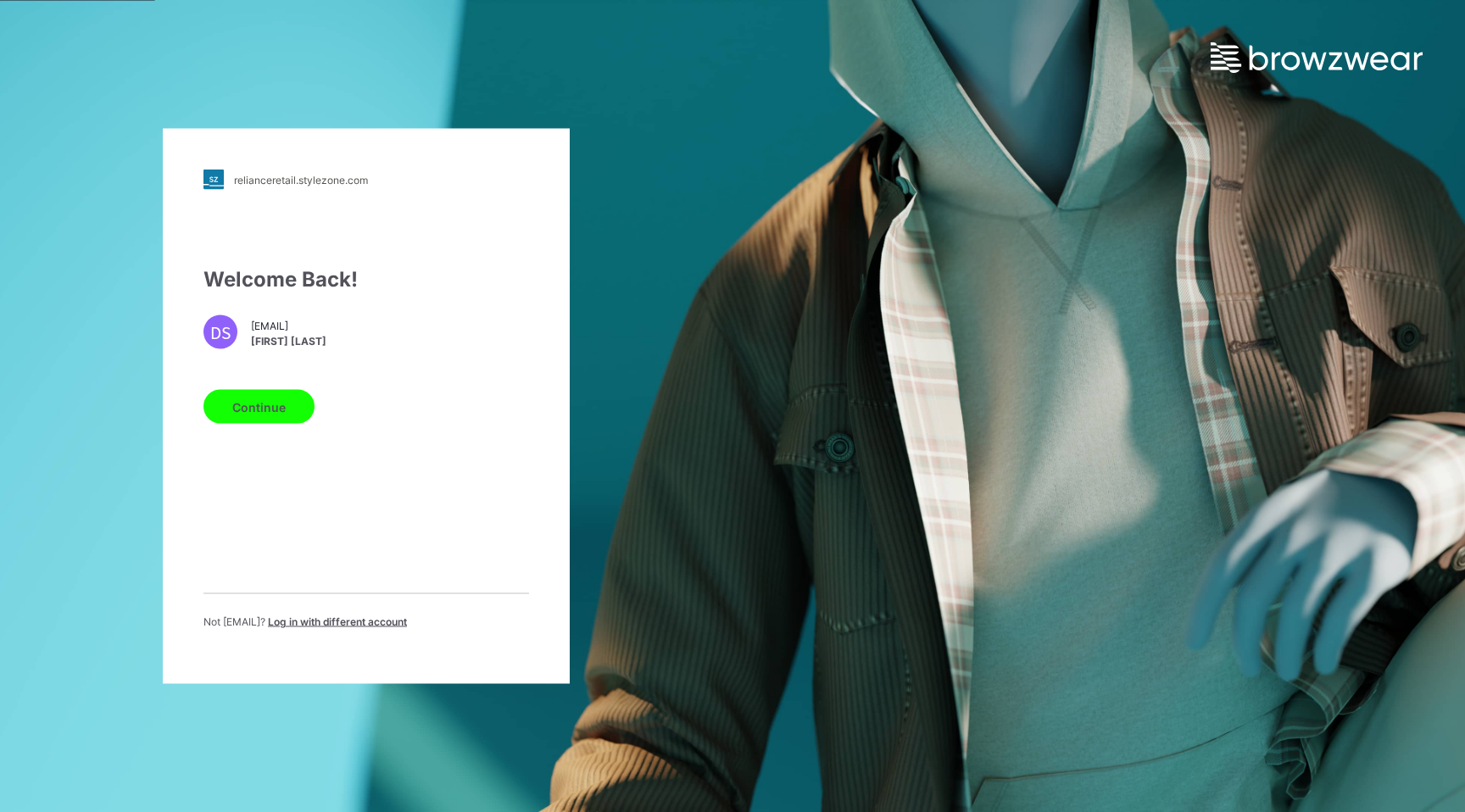 click on "Continue" at bounding box center (259, 407) 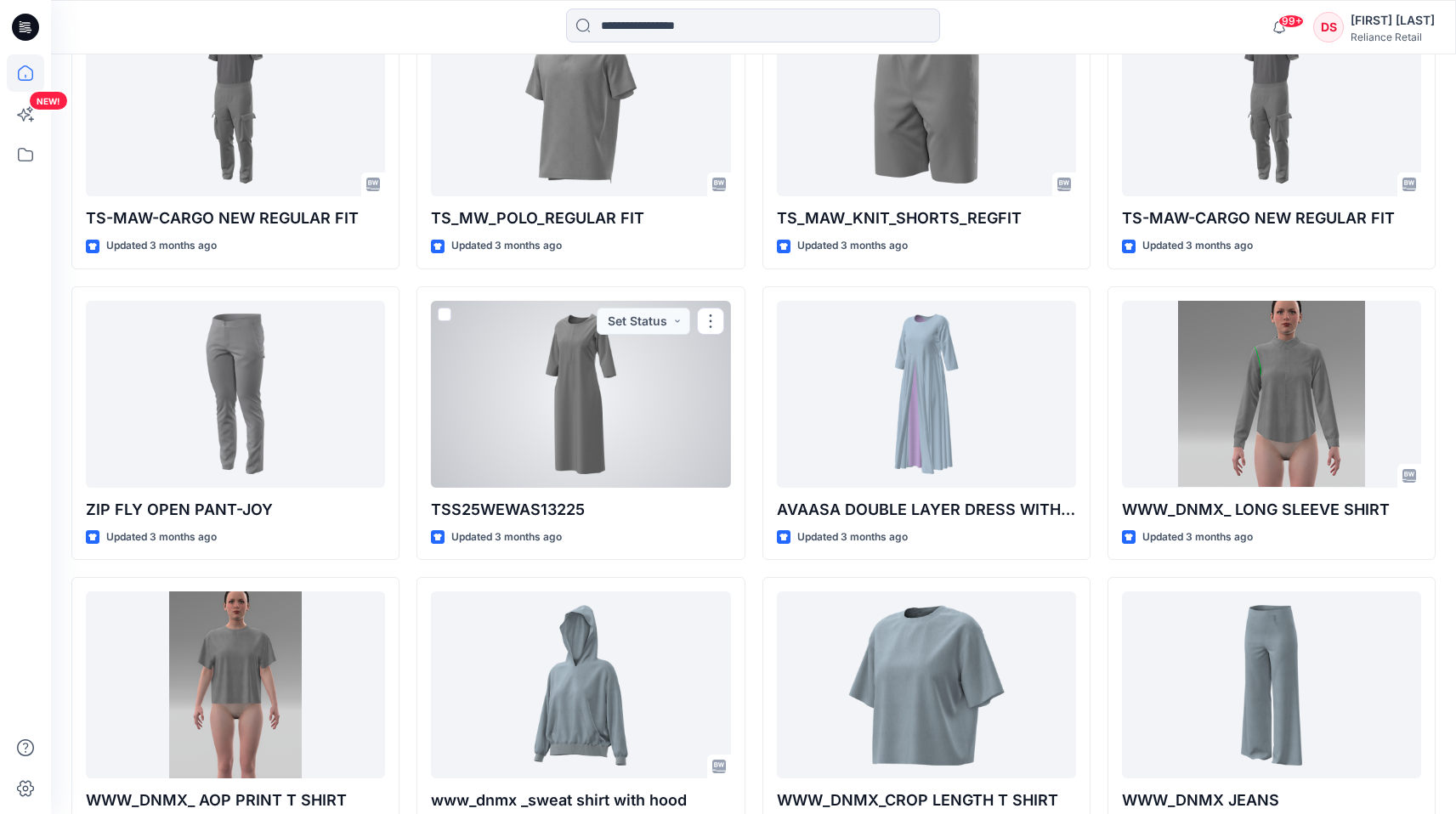 scroll, scrollTop: 14248, scrollLeft: 0, axis: vertical 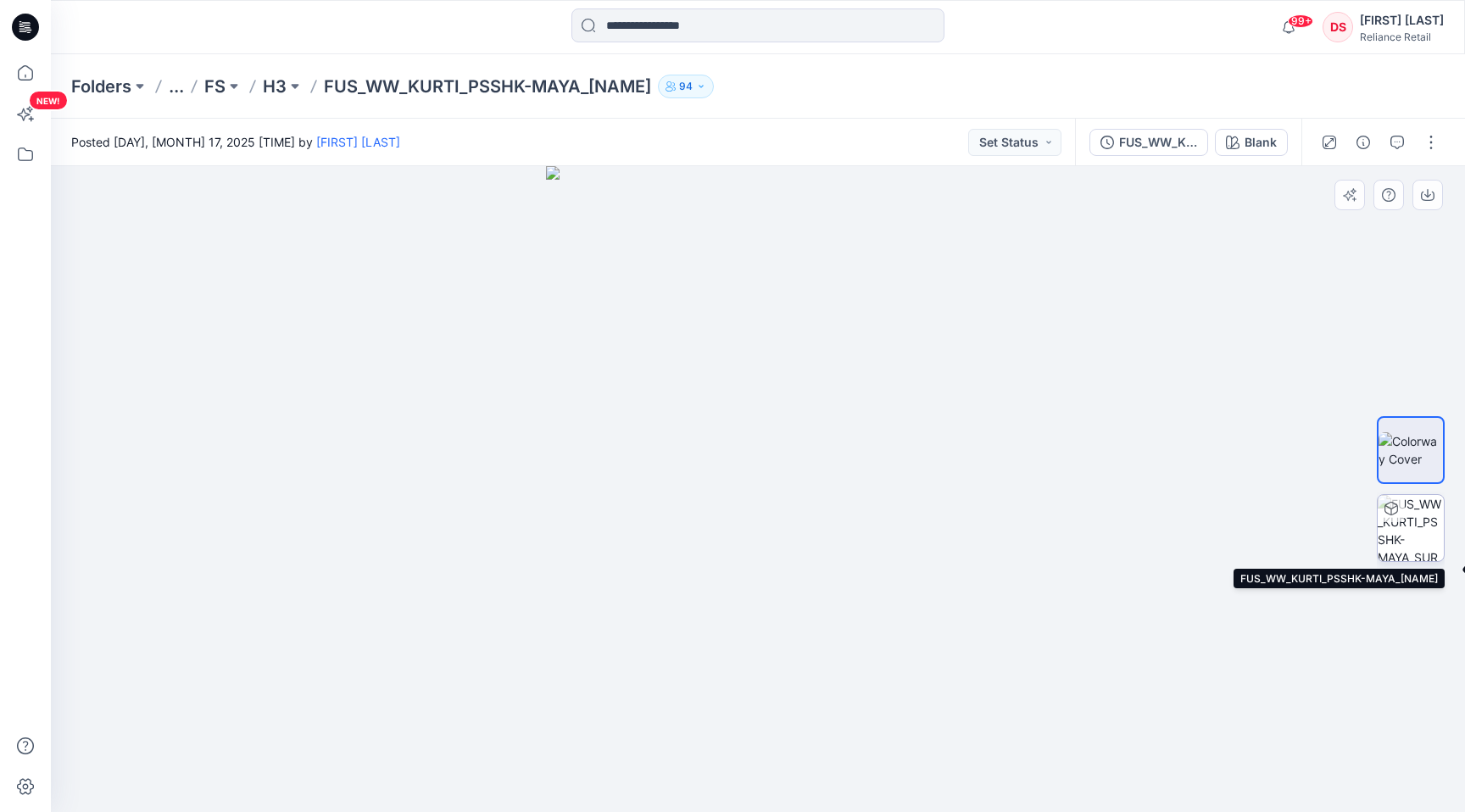 click at bounding box center [1411, 528] 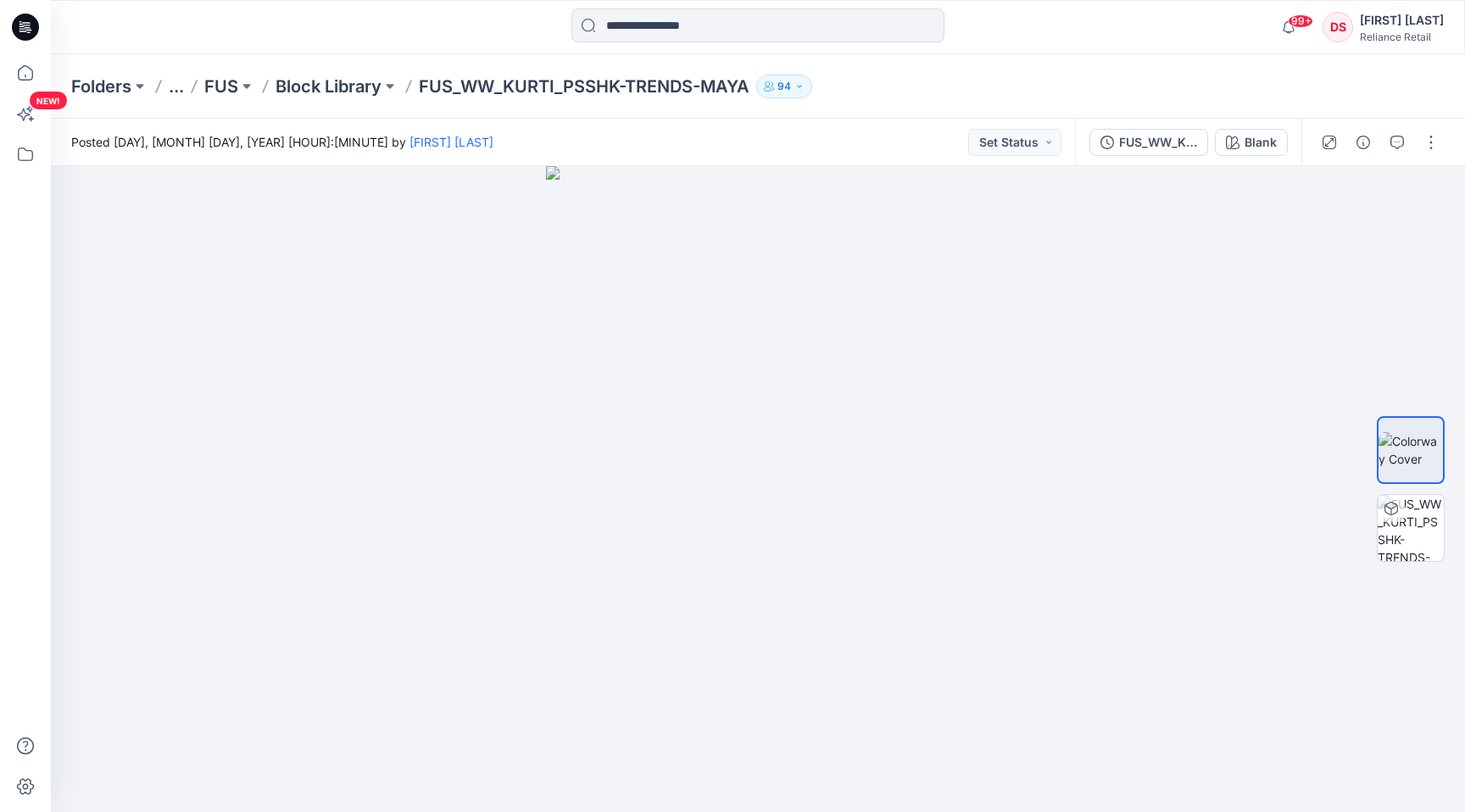 scroll, scrollTop: 0, scrollLeft: 0, axis: both 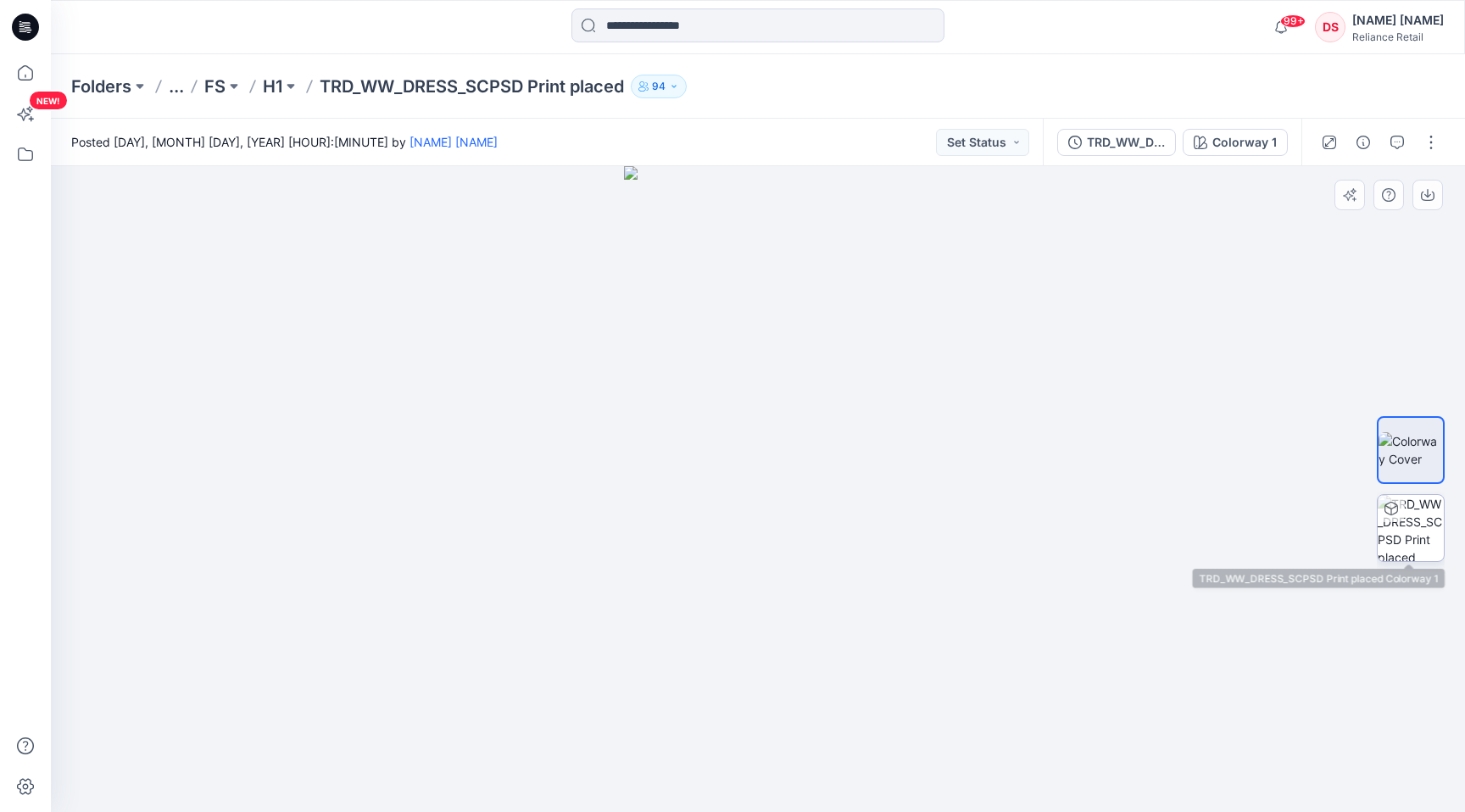 click at bounding box center [1411, 528] 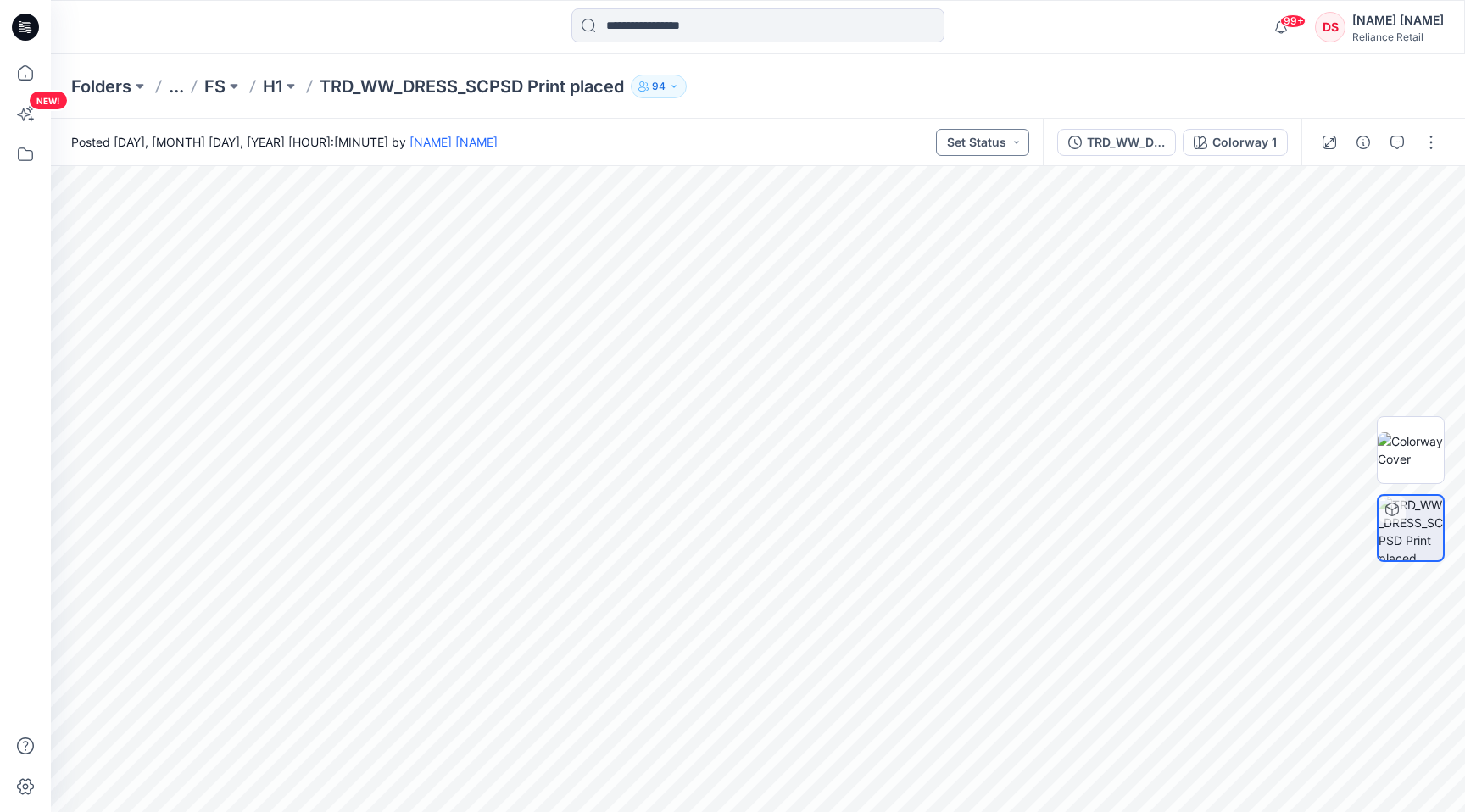 click on "Set Status" at bounding box center [983, 142] 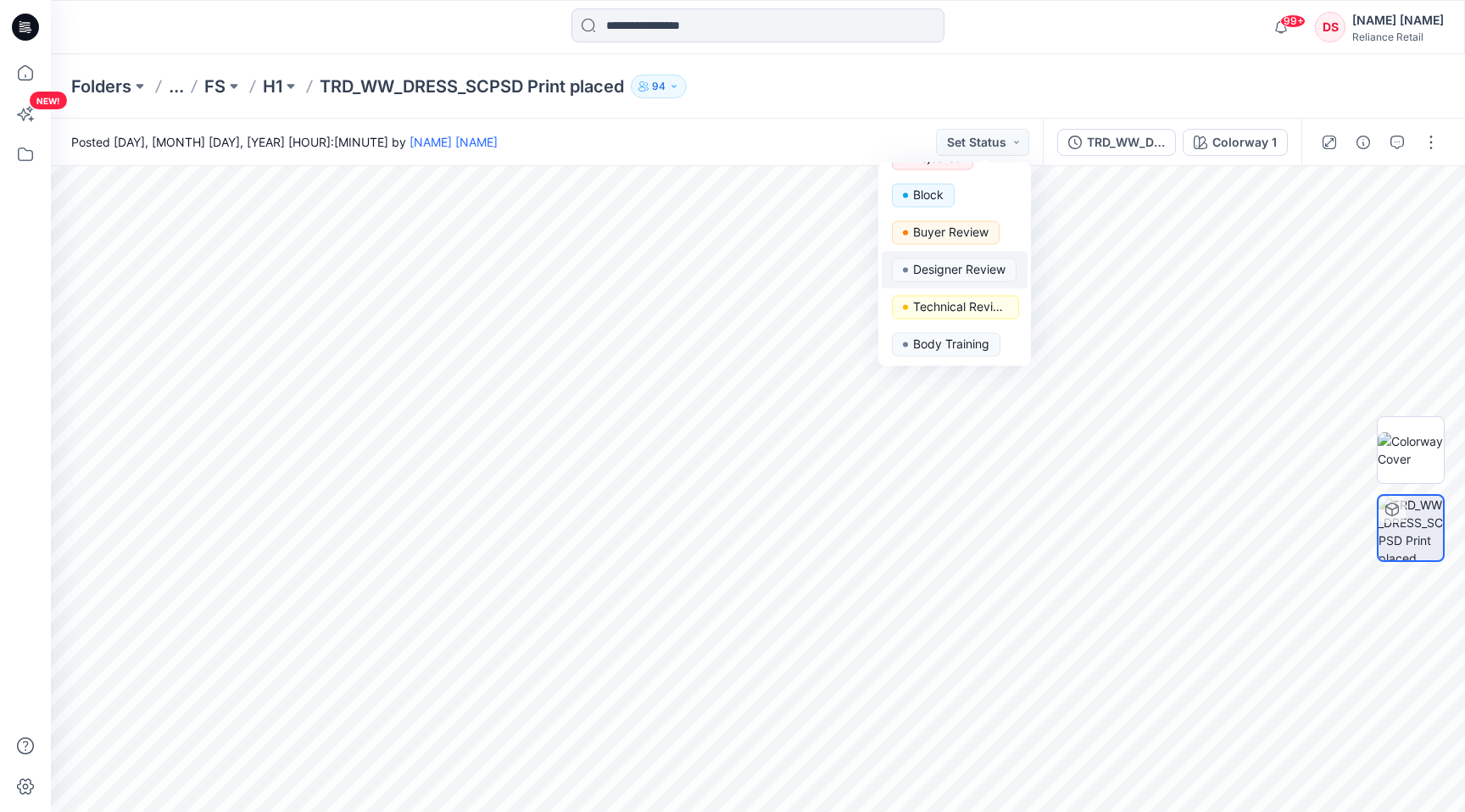 scroll, scrollTop: 102, scrollLeft: 0, axis: vertical 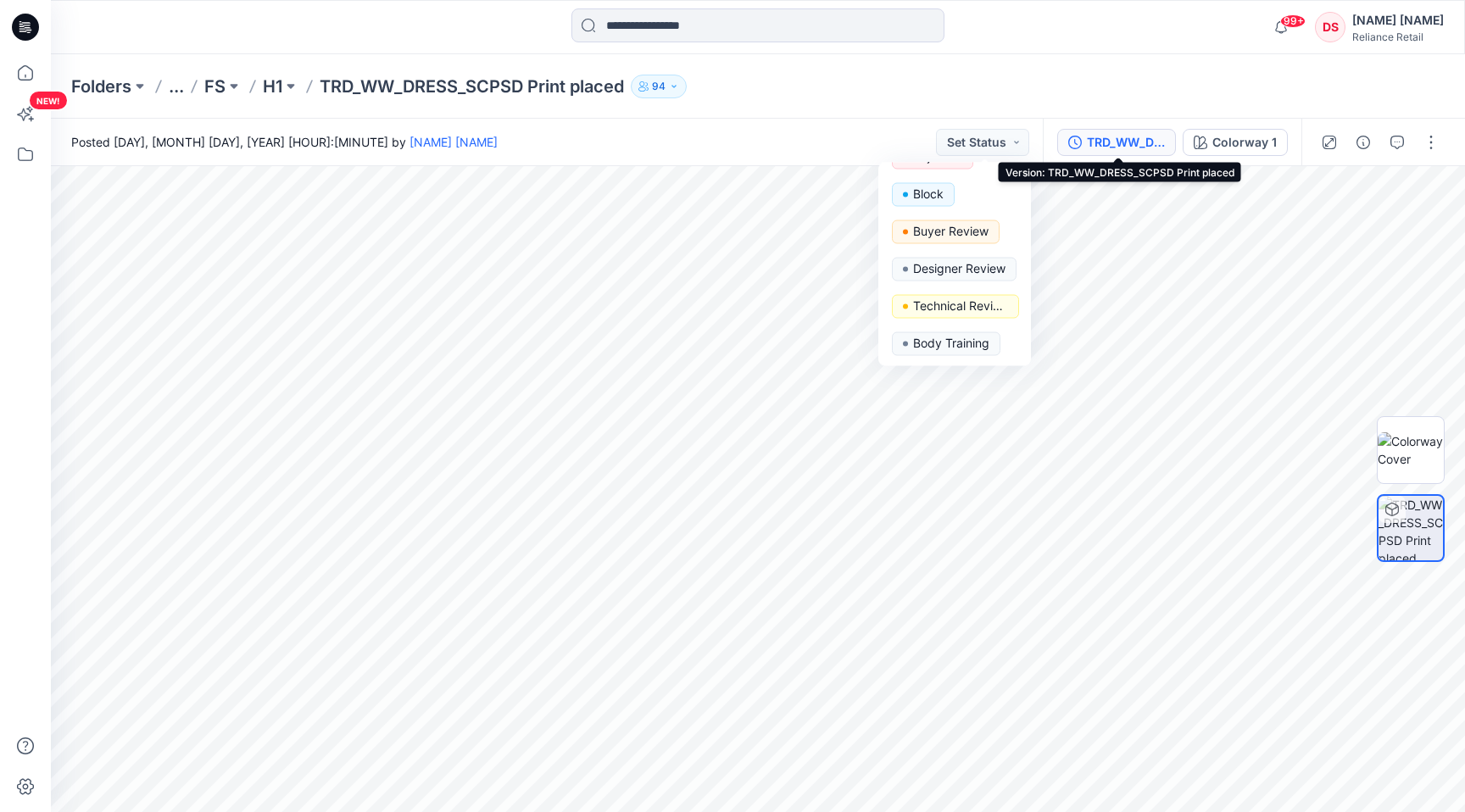 click on "TRD_WW_DRESS_SCPSD Print placed" at bounding box center (1126, 142) 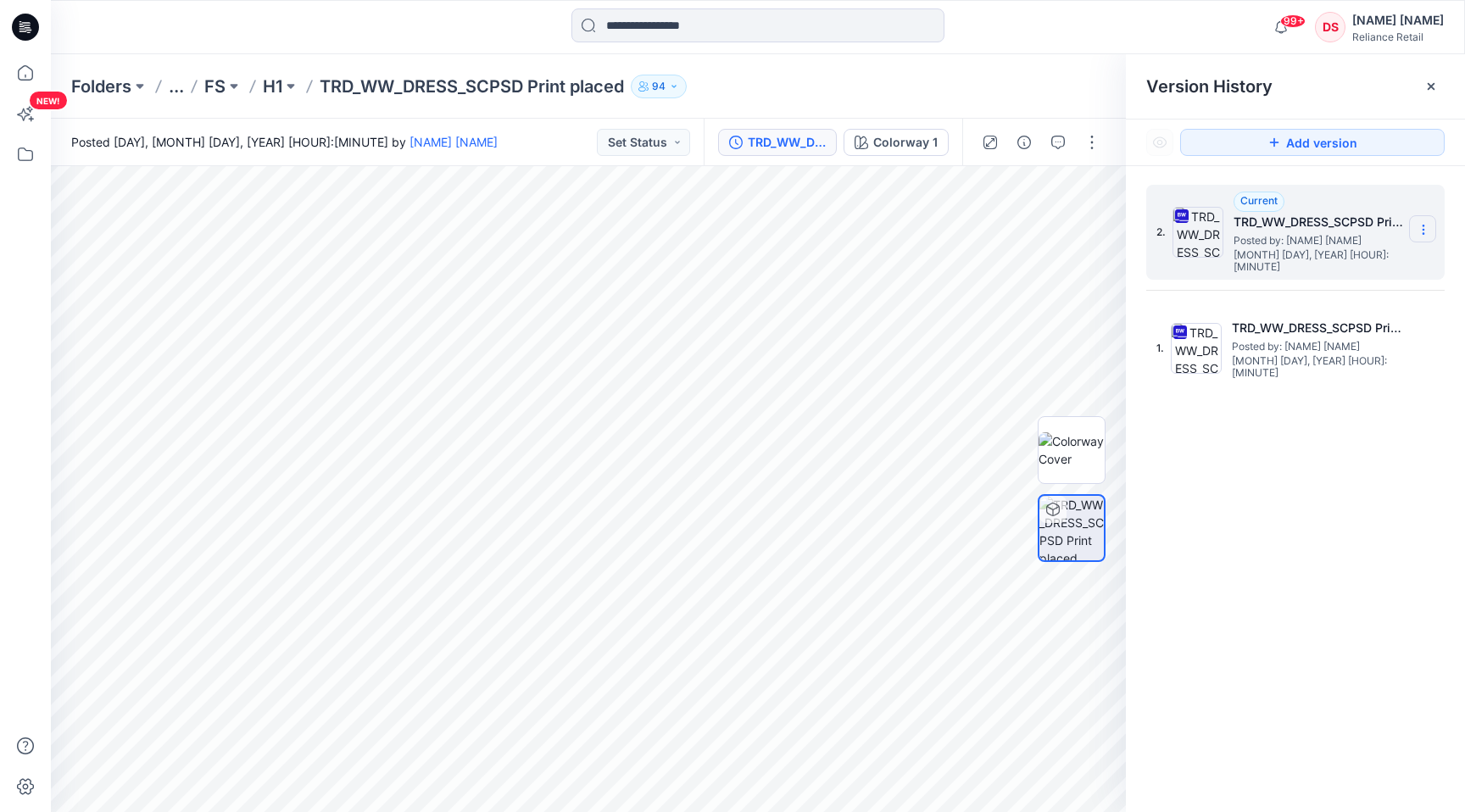click 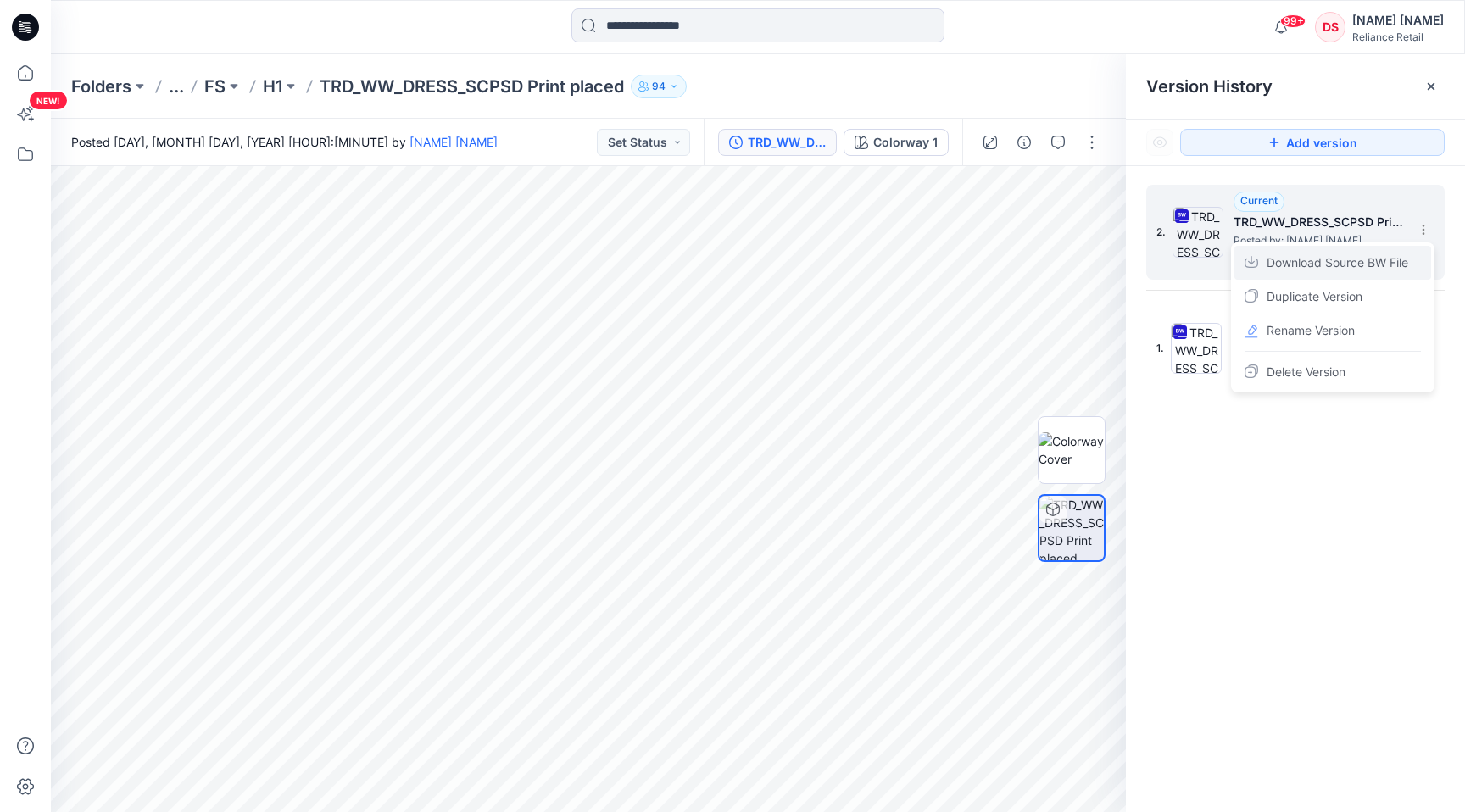 click on "Download Source BW File" at bounding box center [1337, 263] 